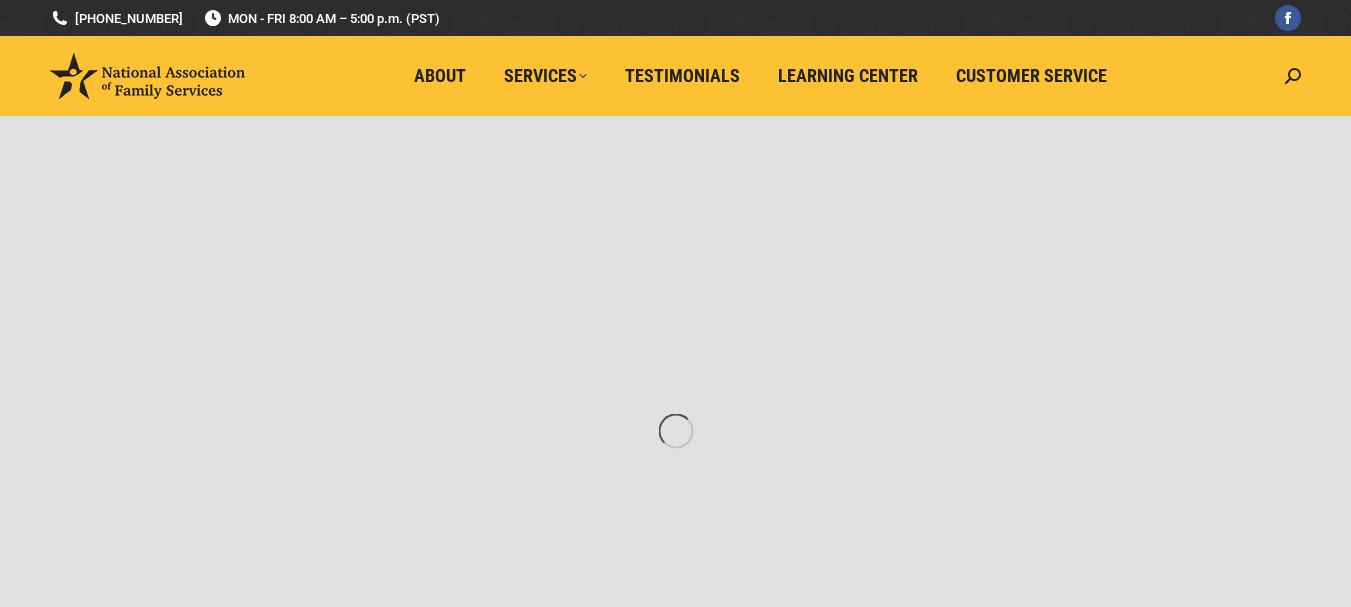 scroll, scrollTop: 0, scrollLeft: 0, axis: both 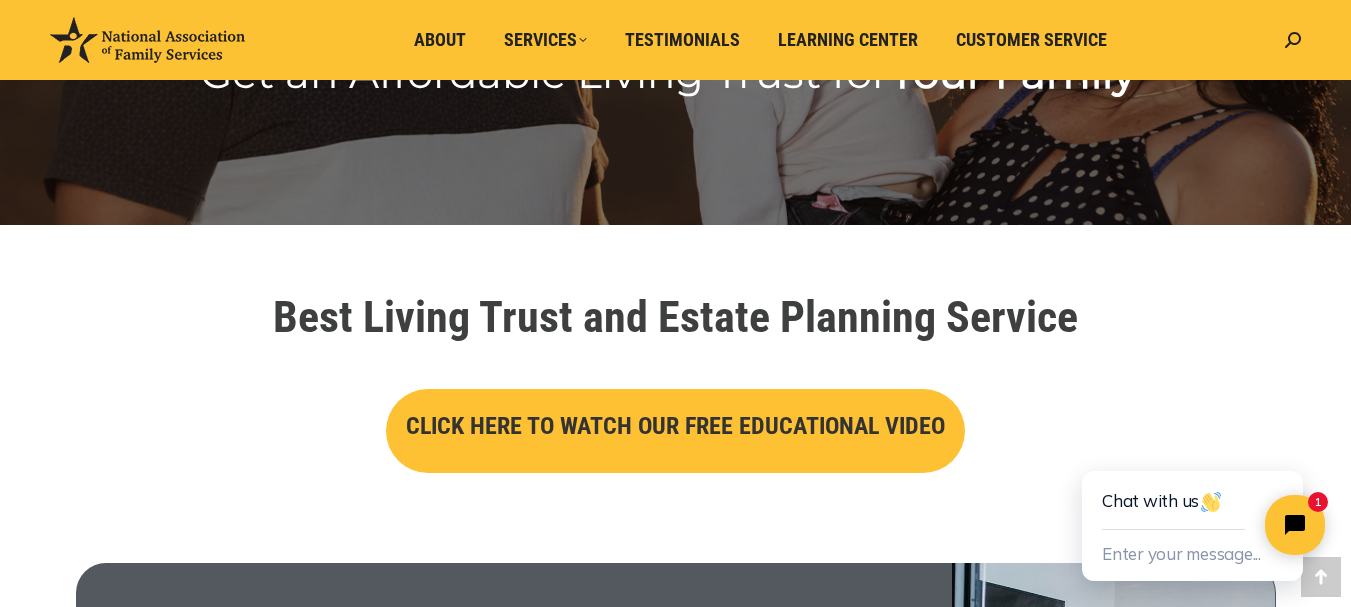 click at bounding box center [675, -90] 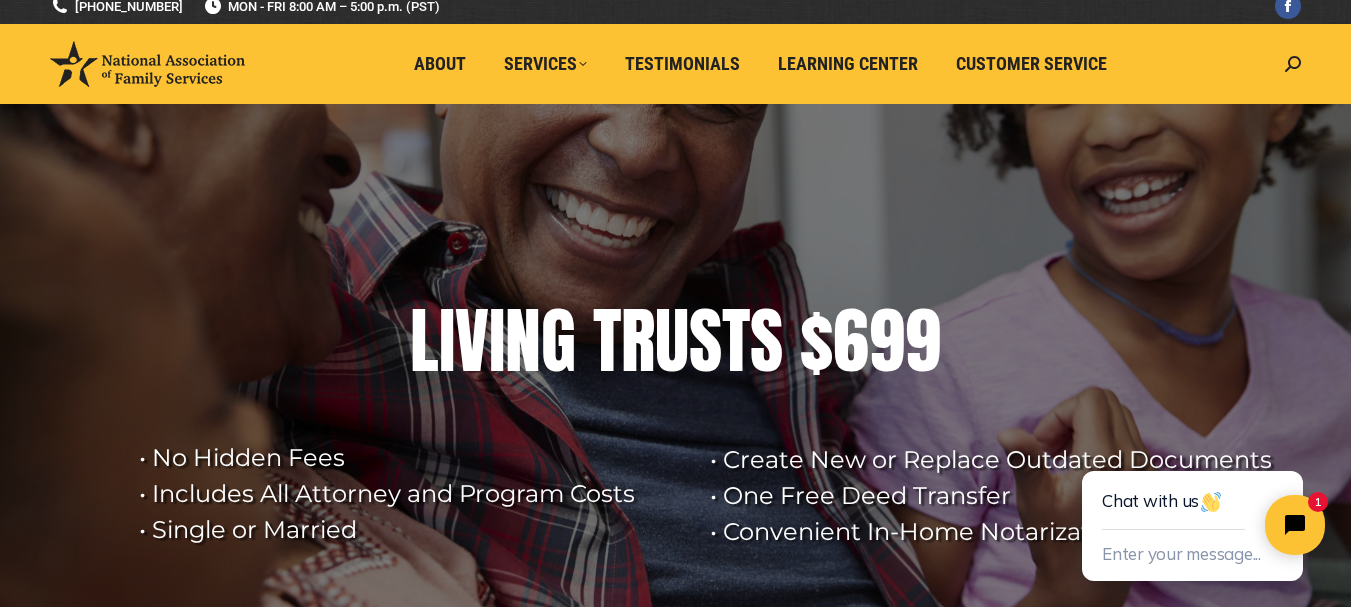 scroll, scrollTop: 0, scrollLeft: 0, axis: both 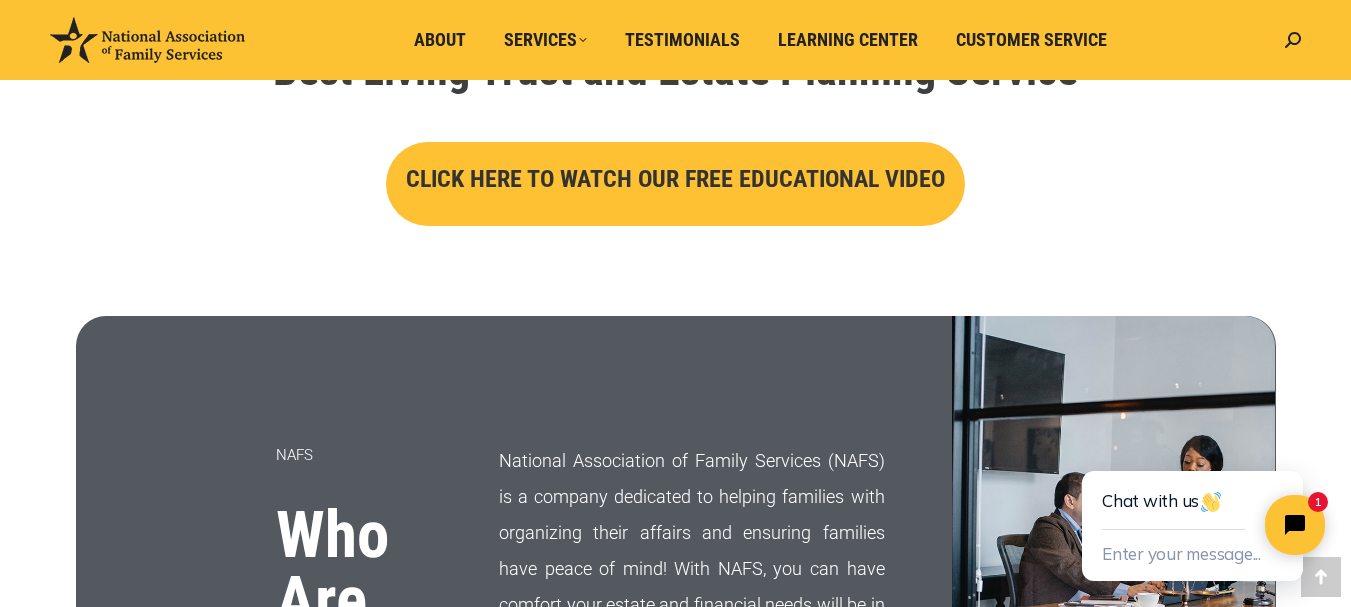 click on "CLICK HERE TO WATCH OUR FREE EDUCATIONAL VIDEO" at bounding box center [675, 184] 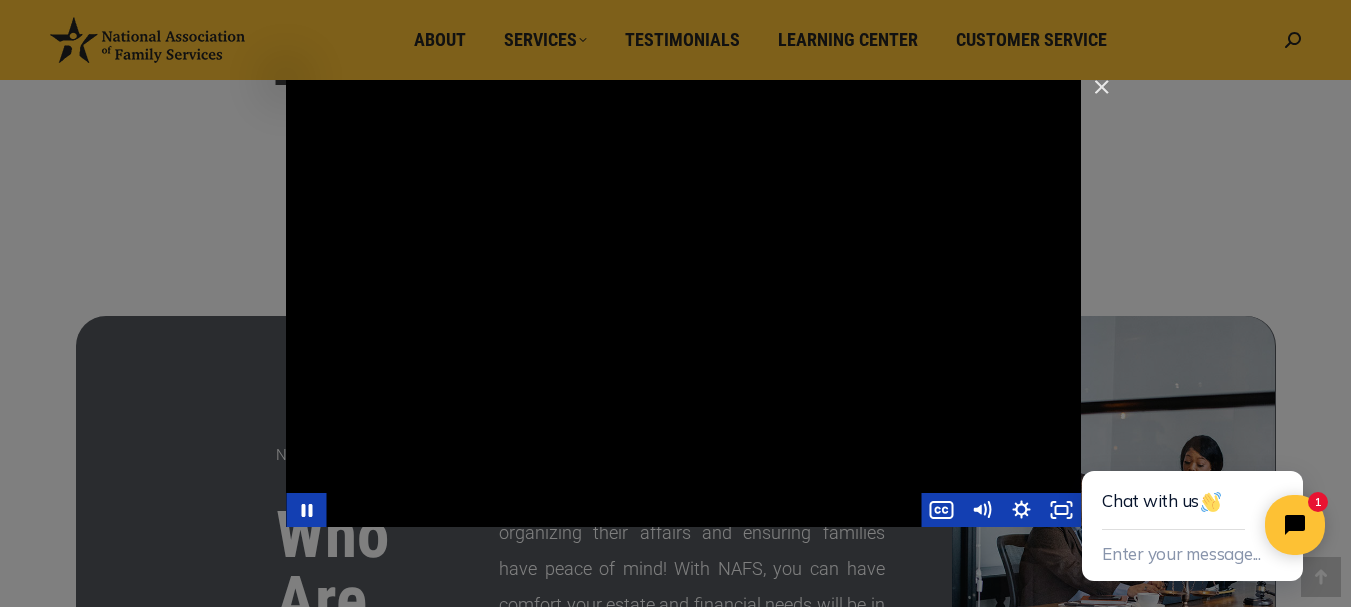 type 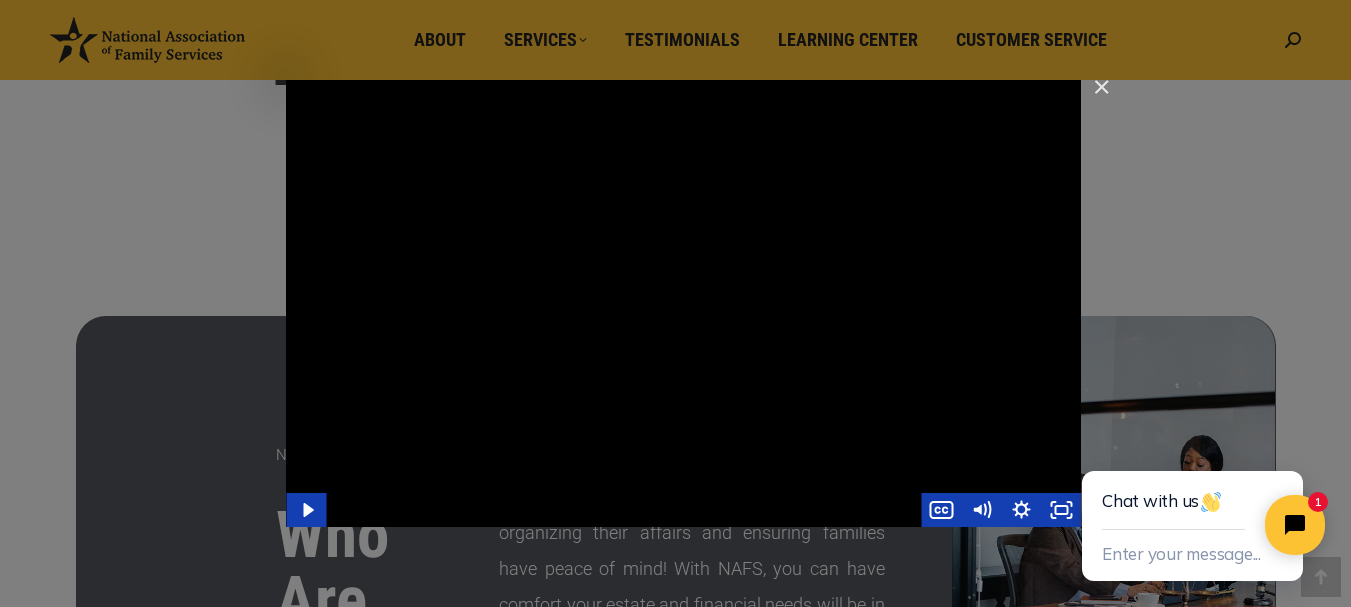 click at bounding box center (683, 303) 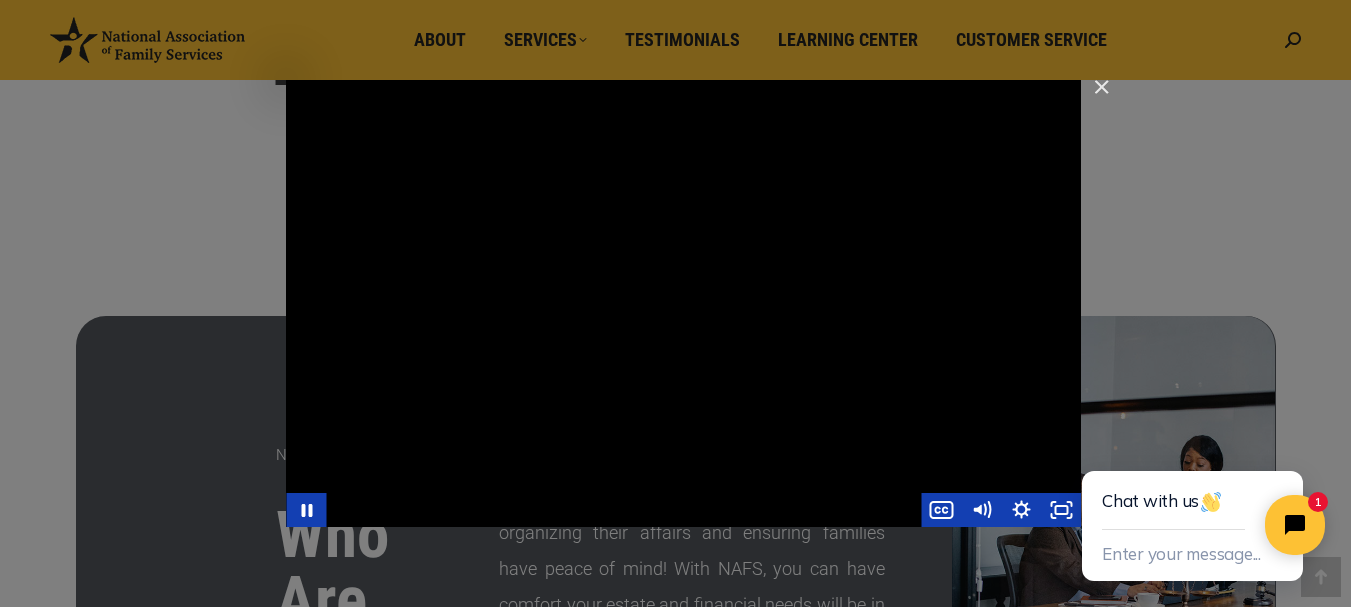 click at bounding box center (683, 303) 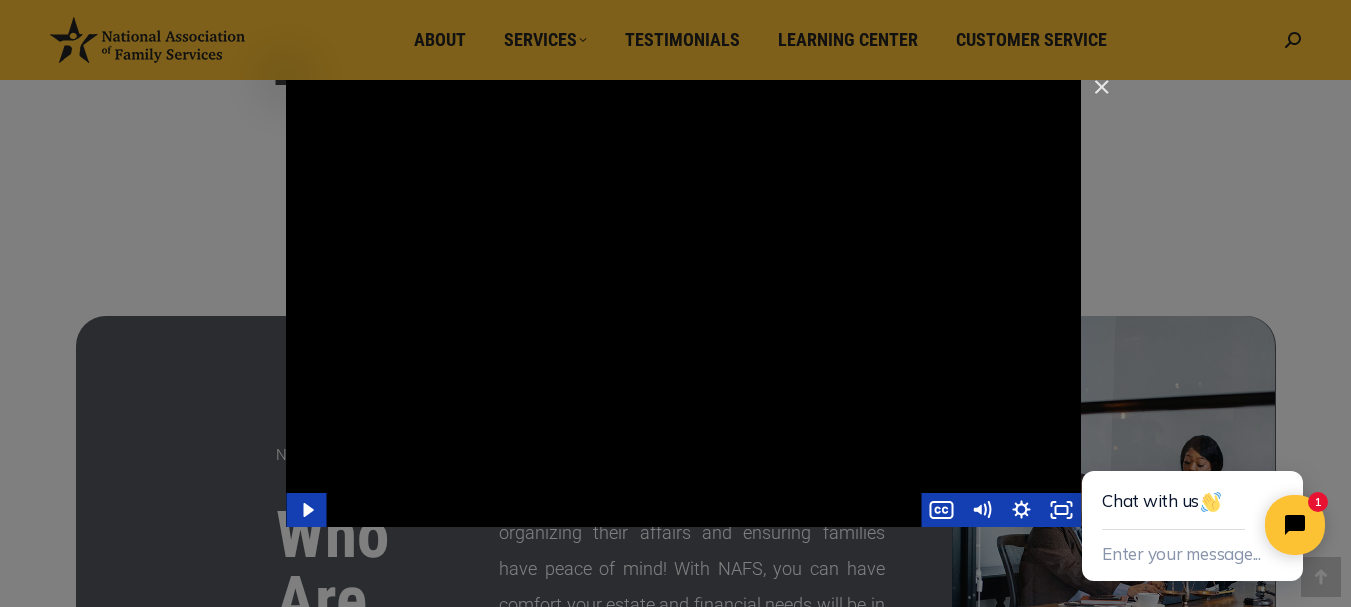 click at bounding box center [683, 303] 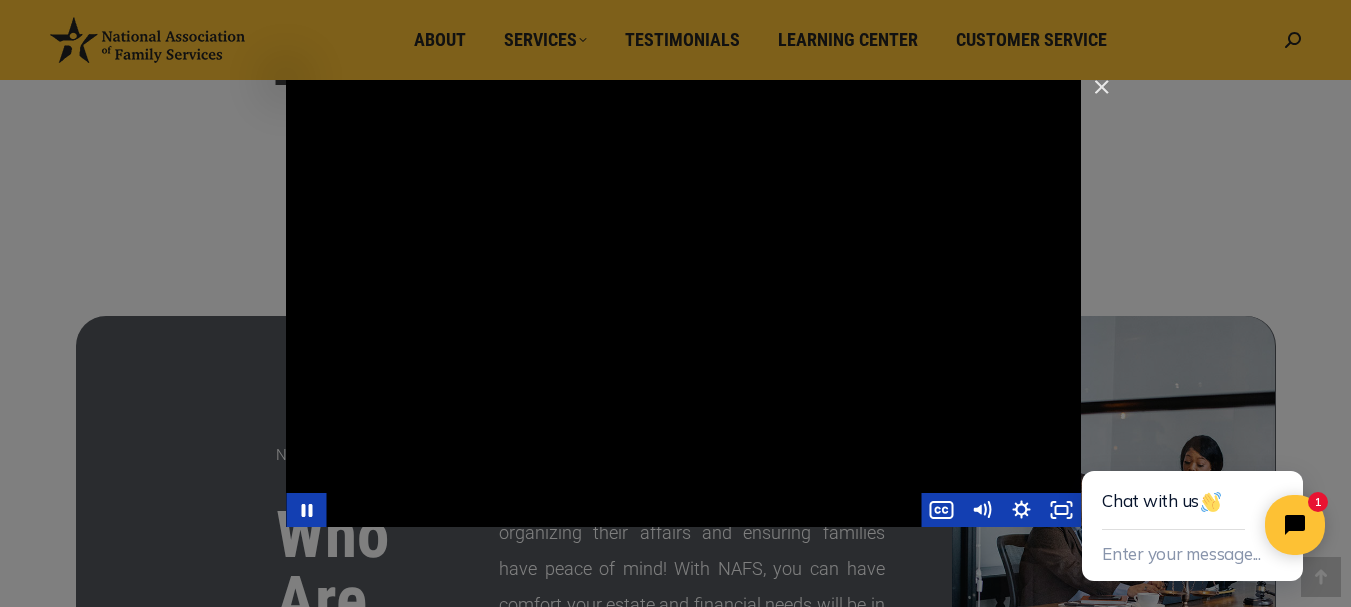 click at bounding box center (623, 510) 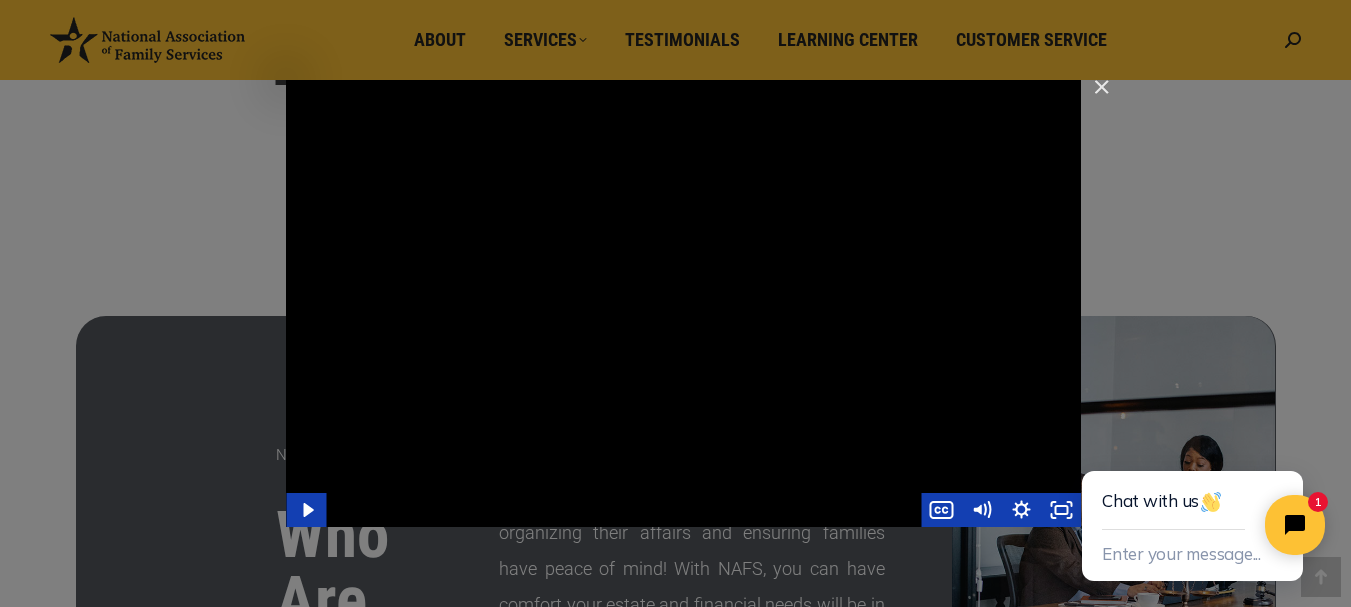 click at bounding box center [683, 303] 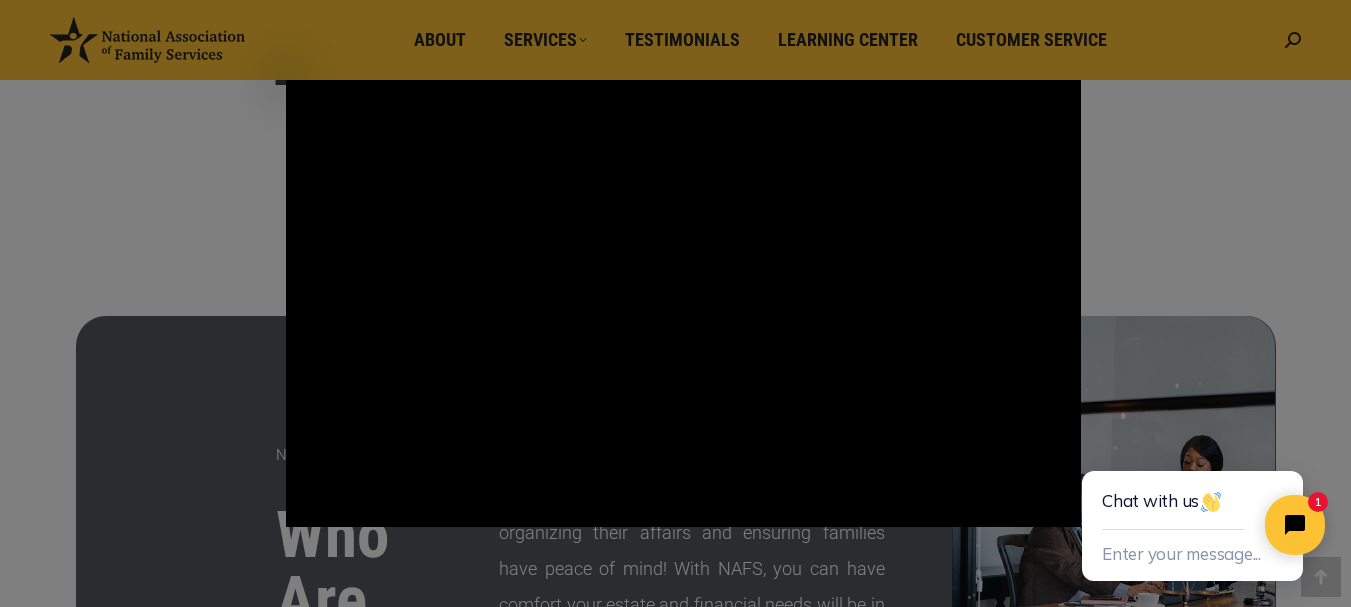 click at bounding box center [683, 1872] 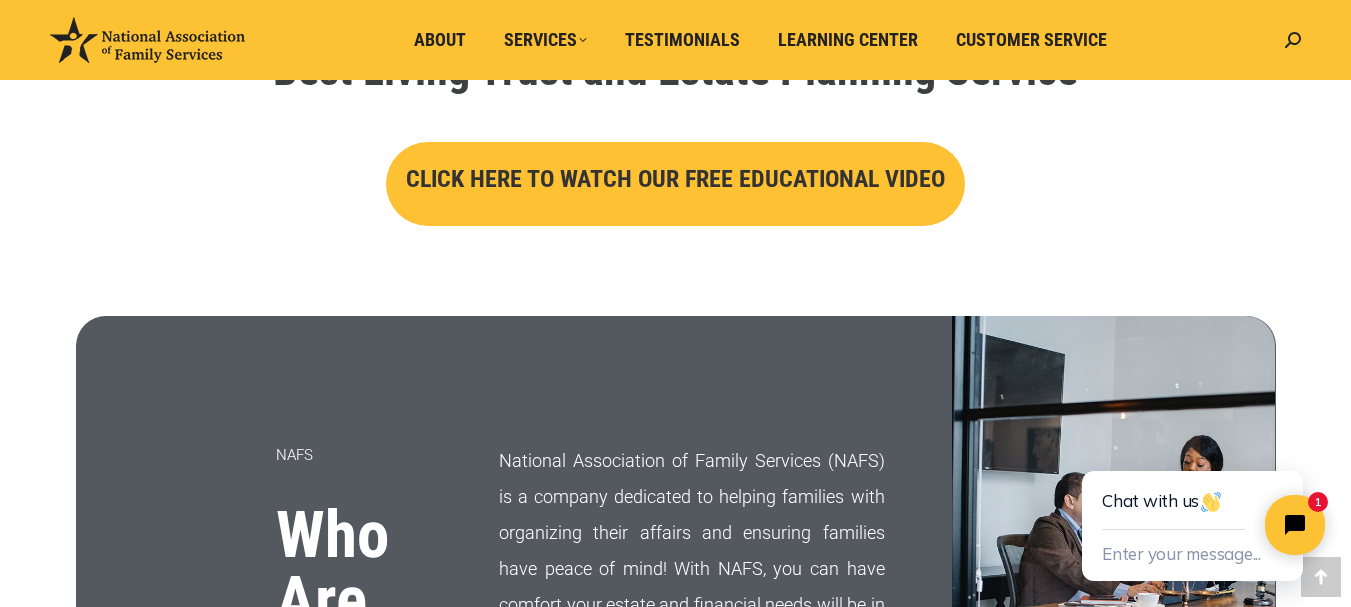click on "CLICK HERE TO WATCH OUR FREE EDUCATIONAL VIDEO" at bounding box center [675, 184] 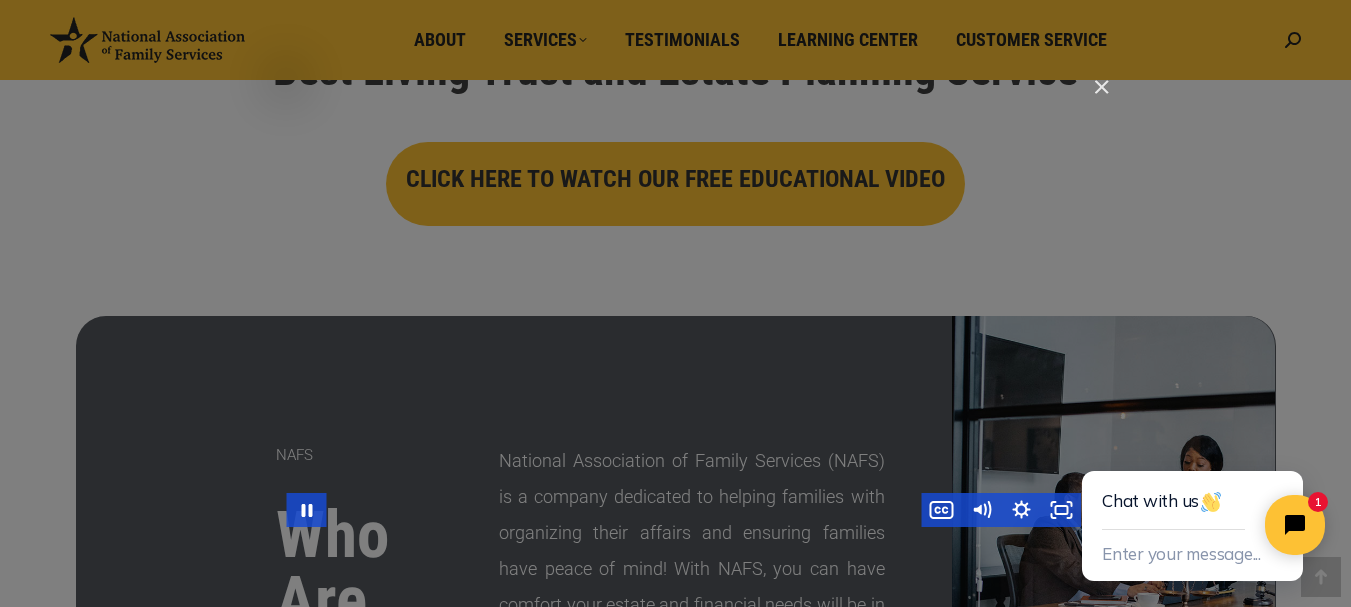 drag, startPoint x: 420, startPoint y: 456, endPoint x: 418, endPoint y: 466, distance: 10.198039 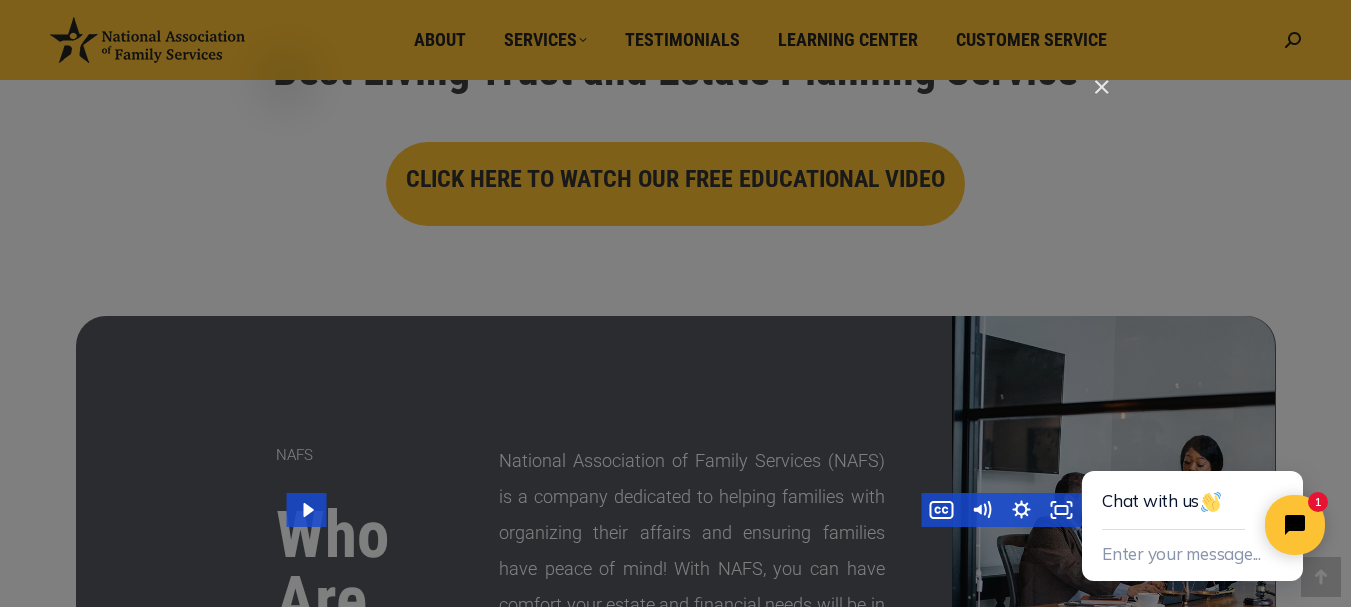click at bounding box center (683, 303) 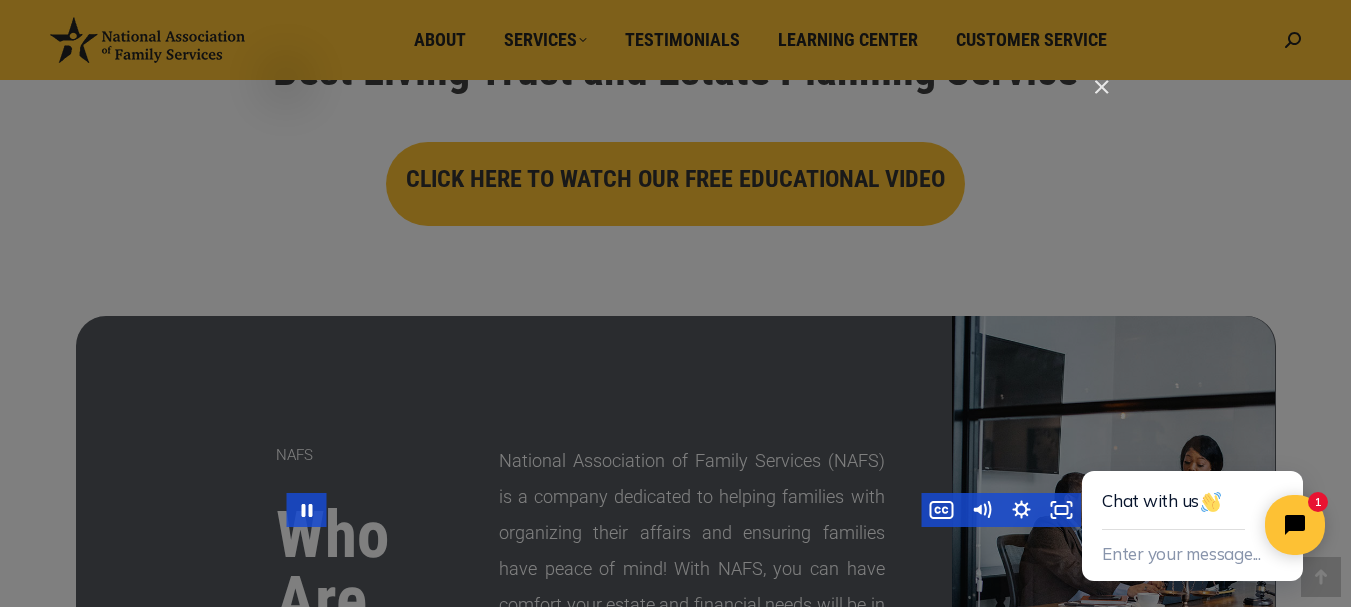 type 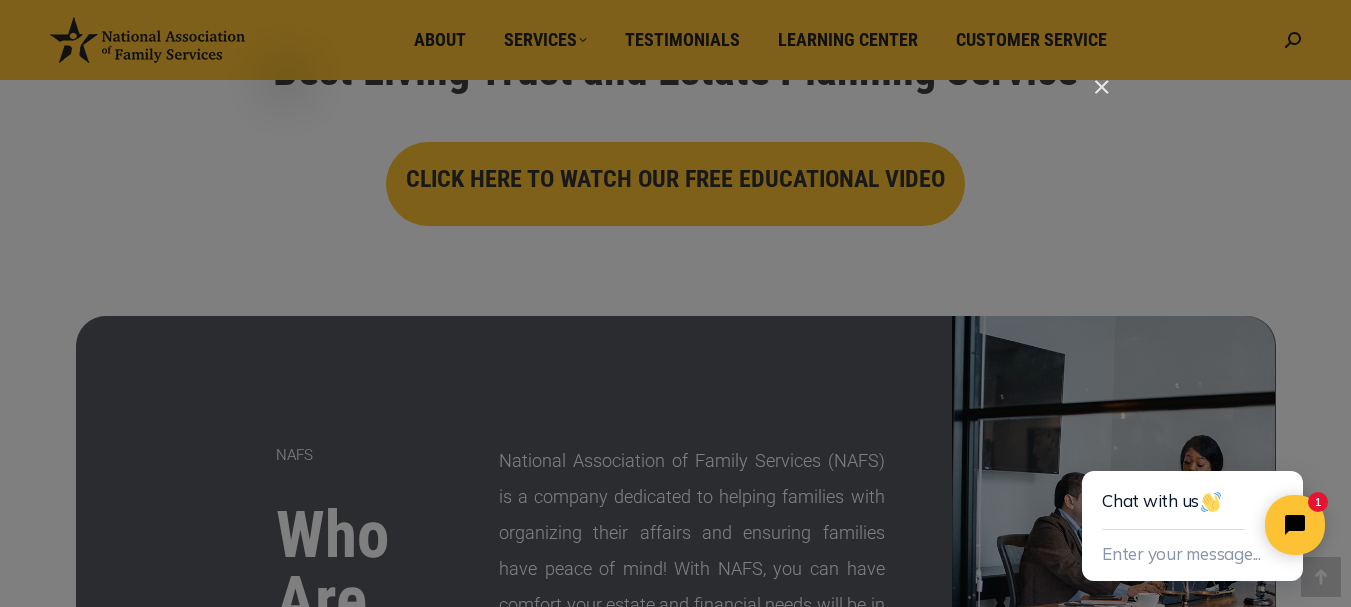 click on "Chat with us  Enter your message... 1" 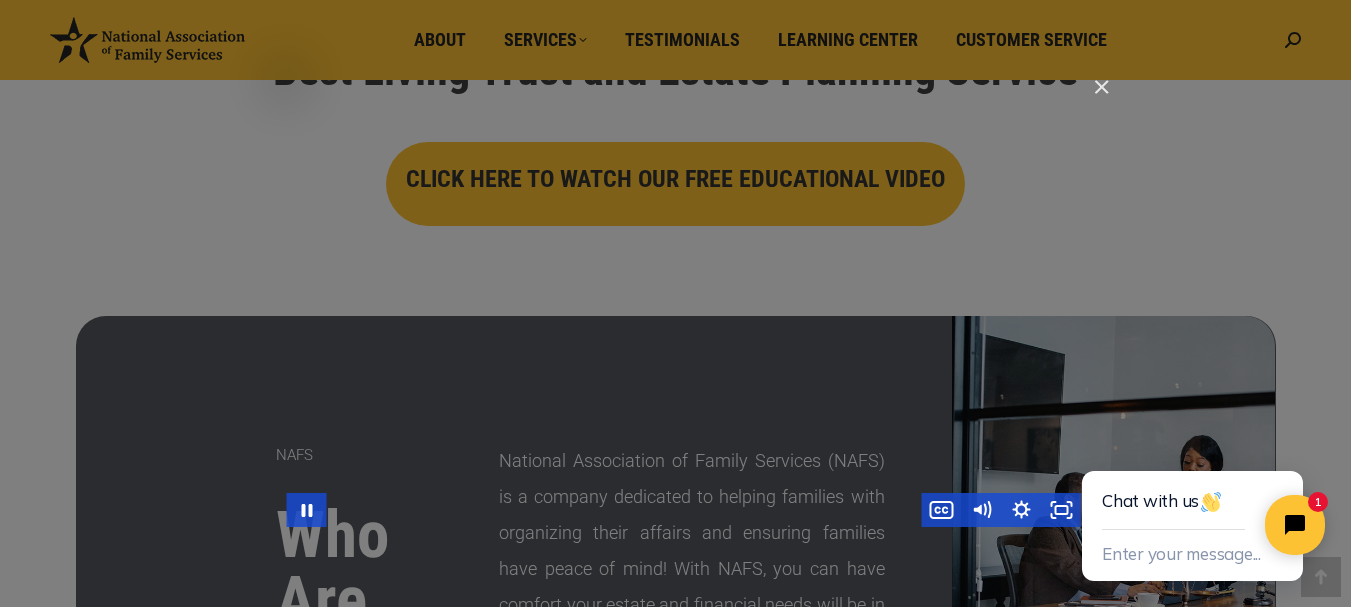 click at bounding box center [683, 303] 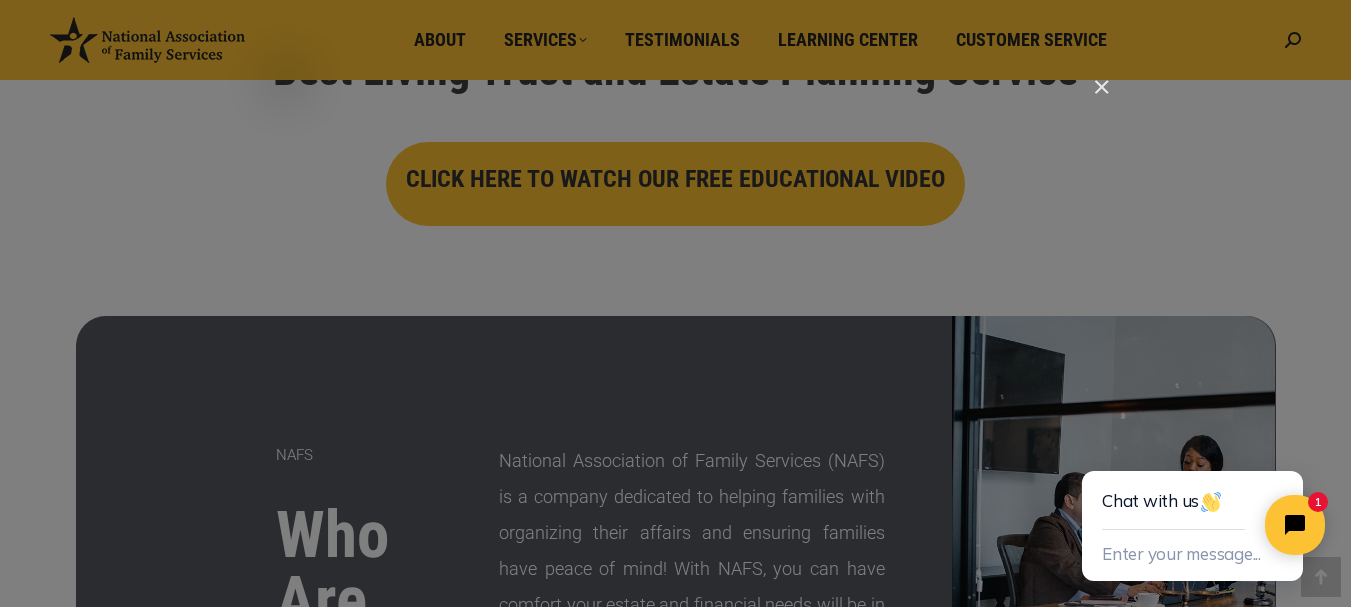 click on "Chat with us  Enter your message... 1" 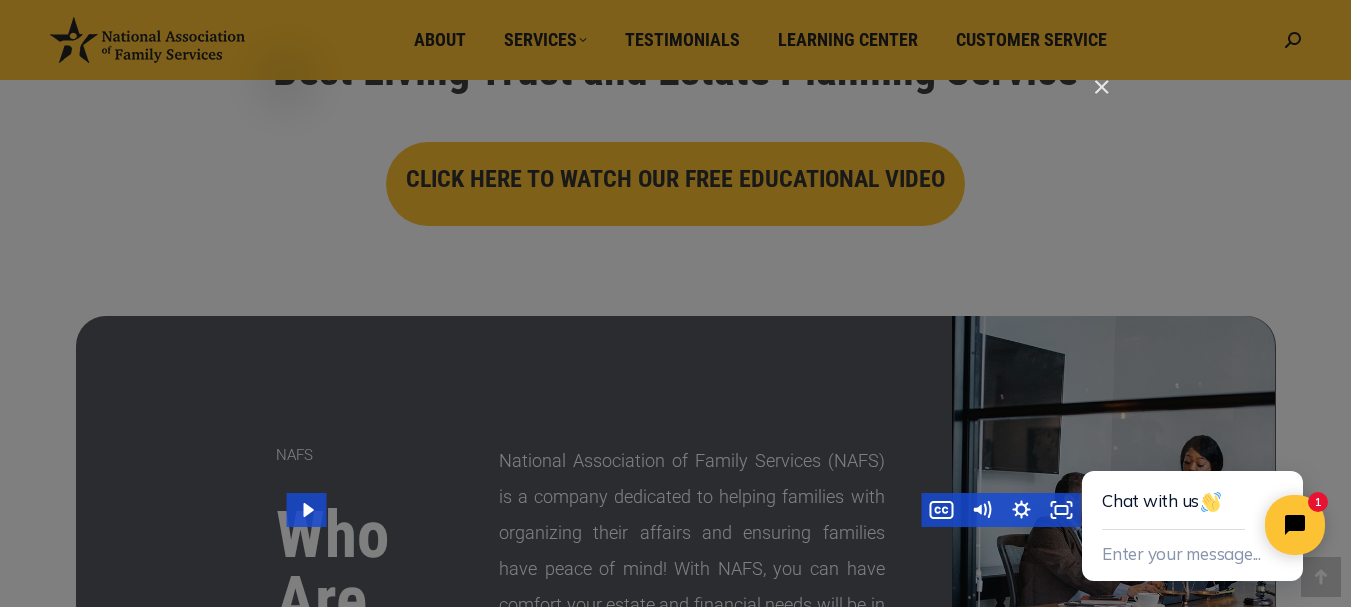 click at bounding box center [683, 303] 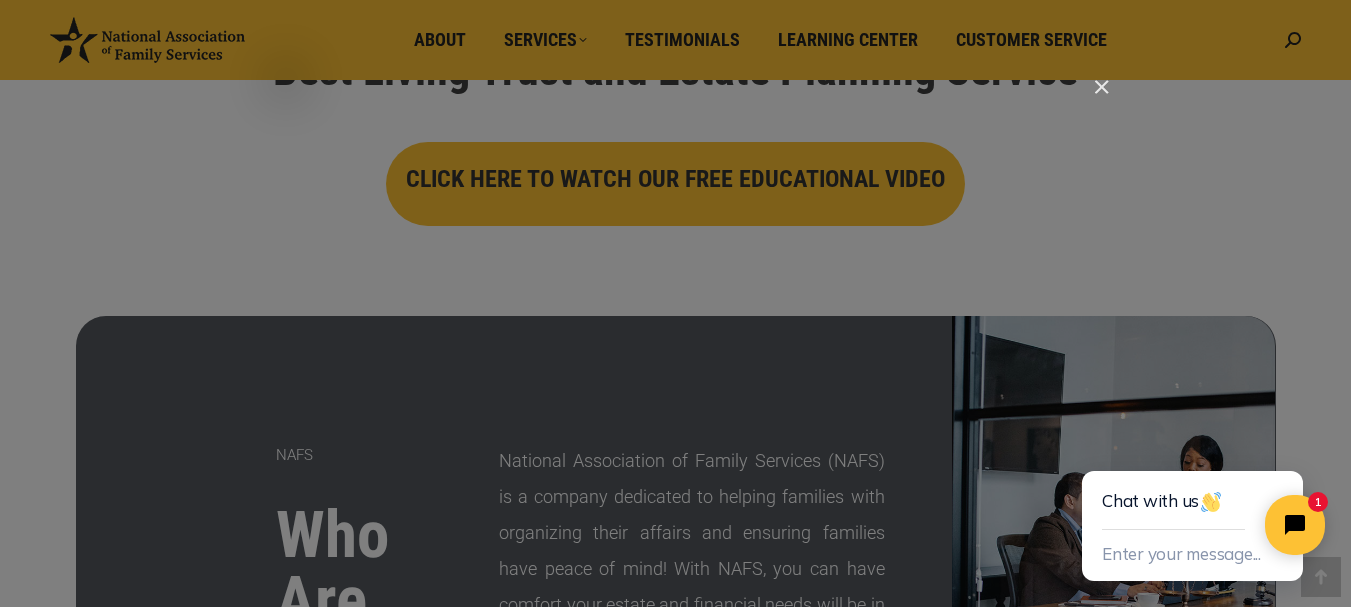 click on "Chat with us  Enter your message... 1" 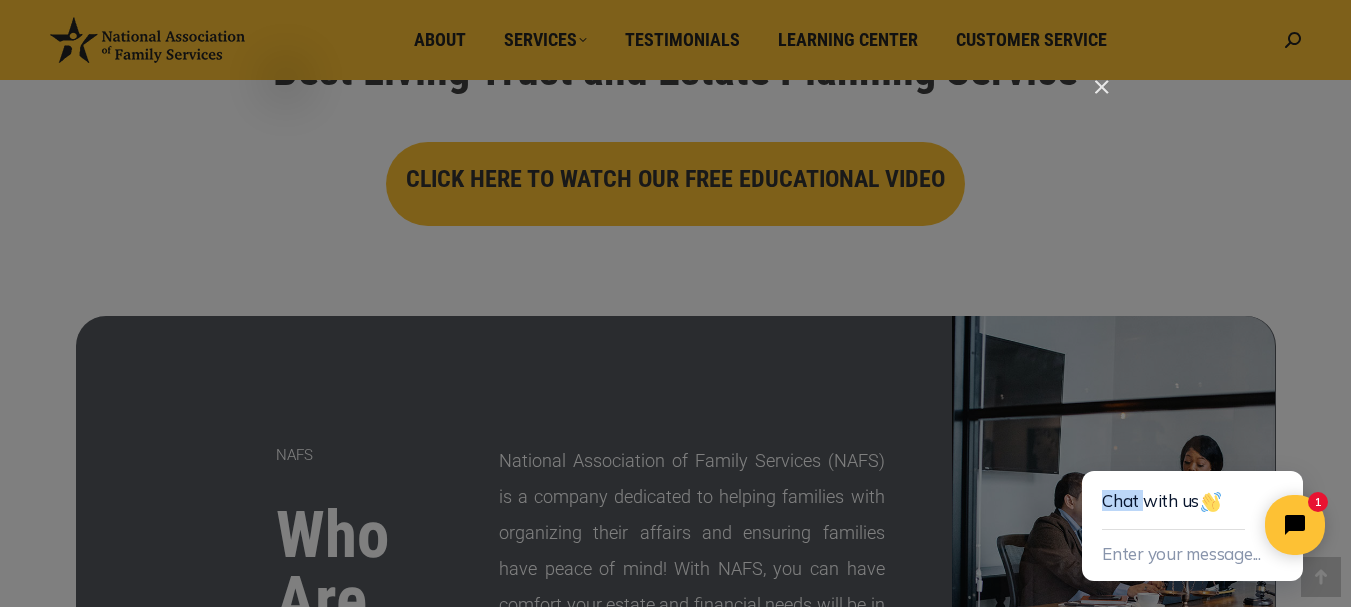 click on "Chat with us  Enter your message... 1" 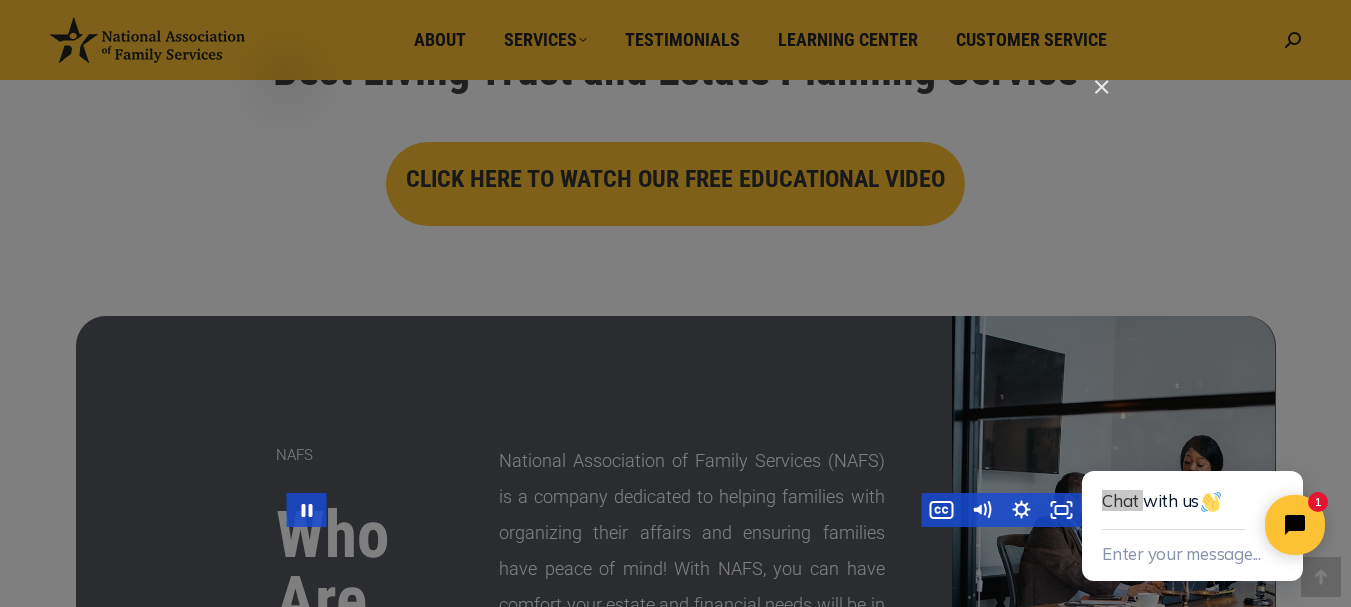 click at bounding box center (683, 303) 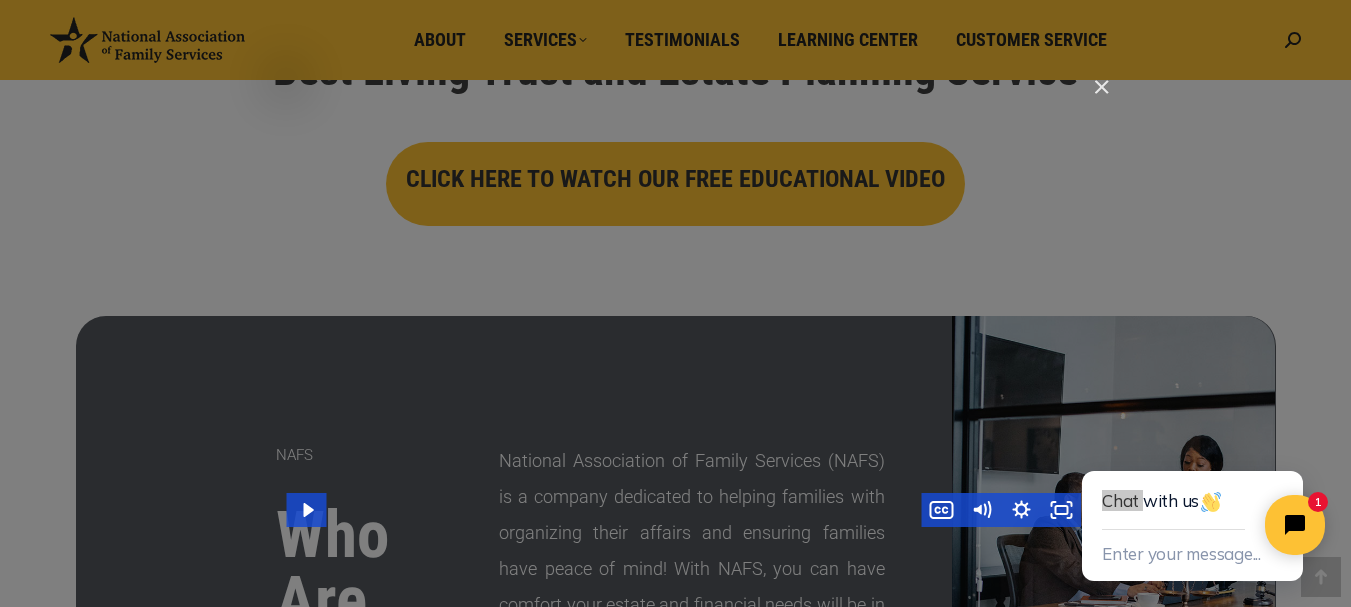 click at bounding box center (683, 303) 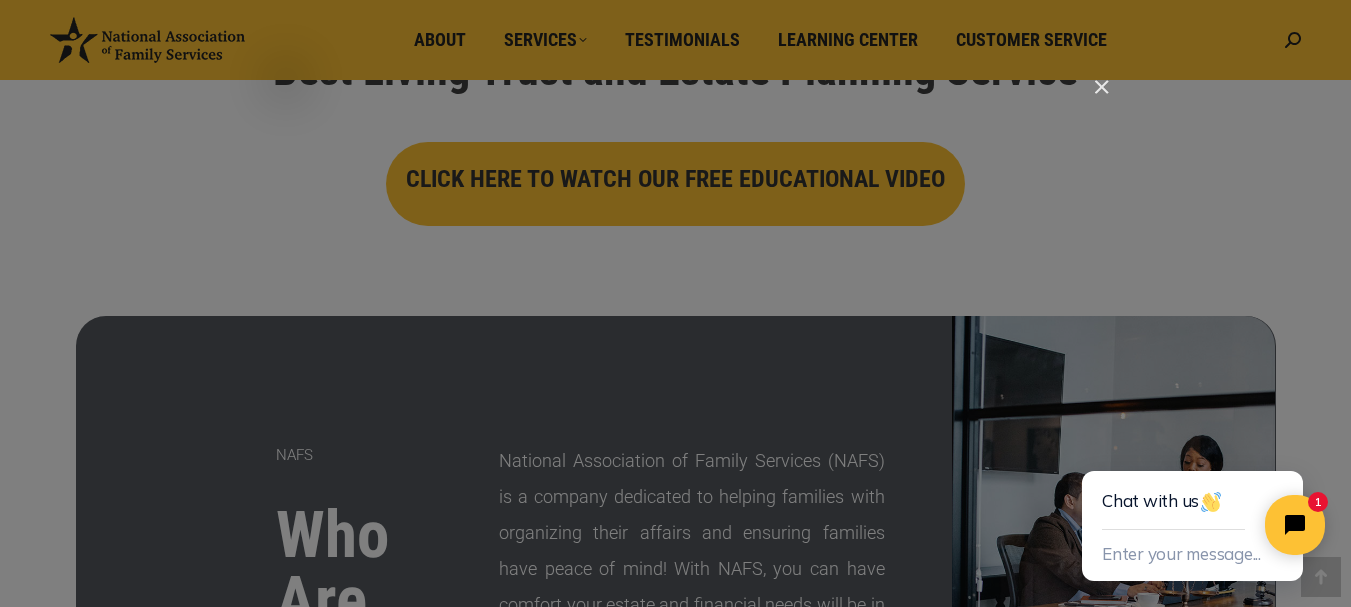 click on "Chat with us  Enter your message... 1" 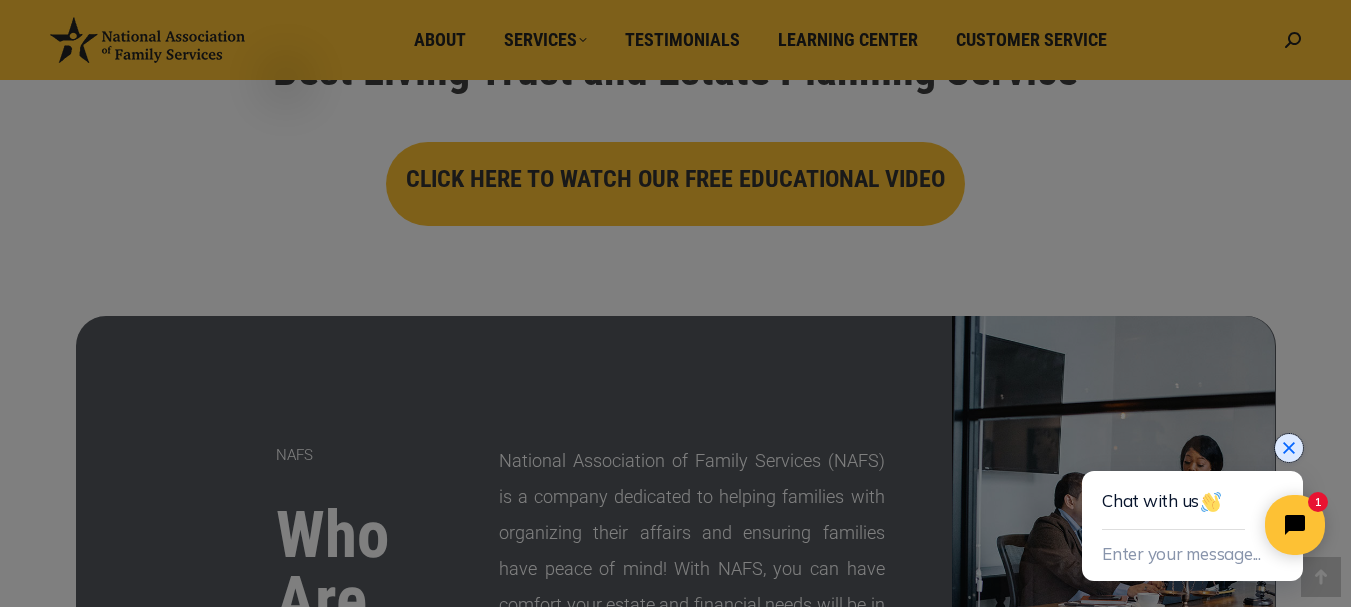 click 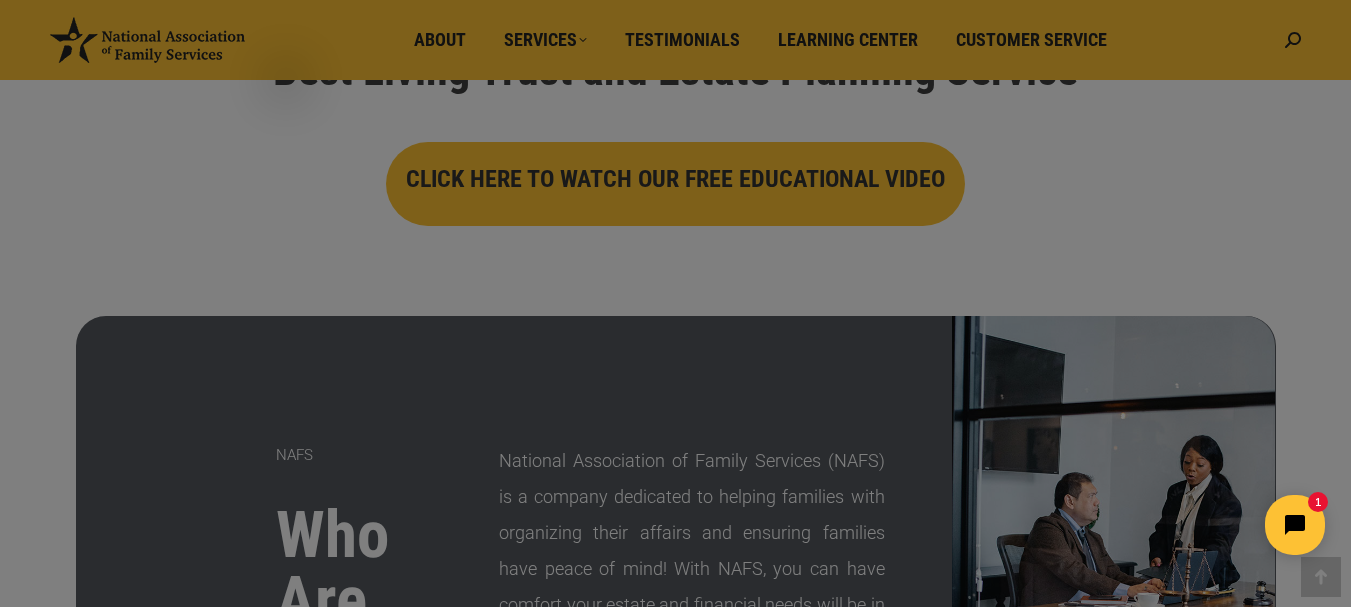 click at bounding box center [683, 1872] 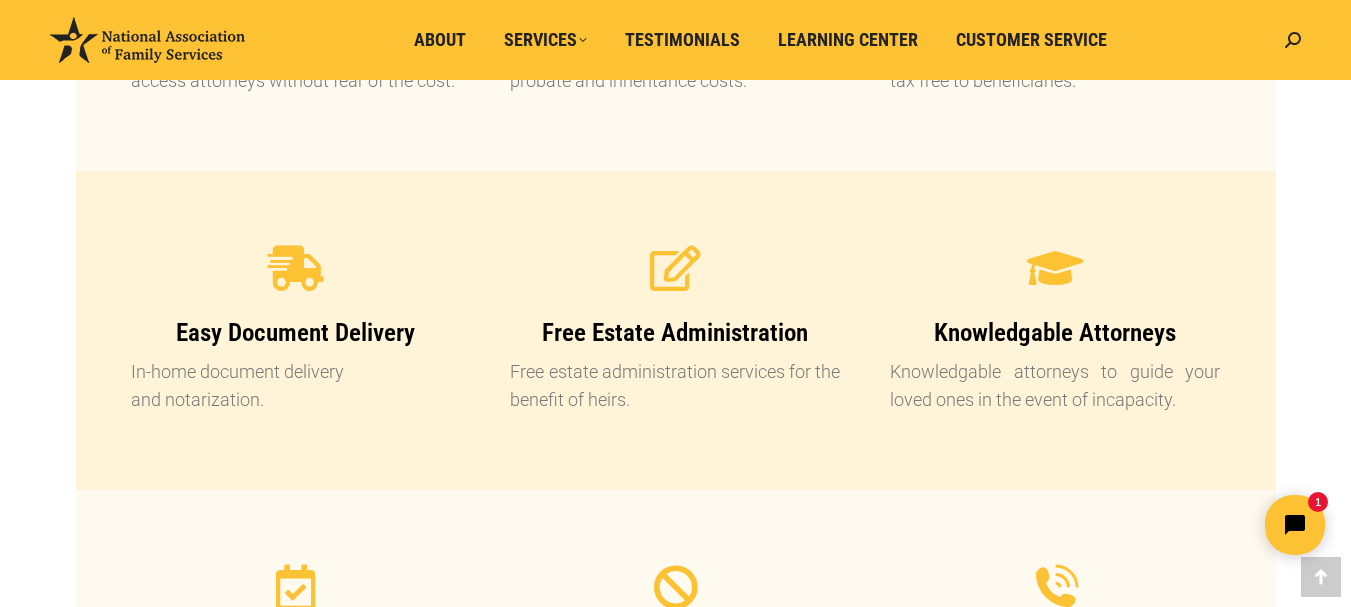 scroll, scrollTop: 1962, scrollLeft: 0, axis: vertical 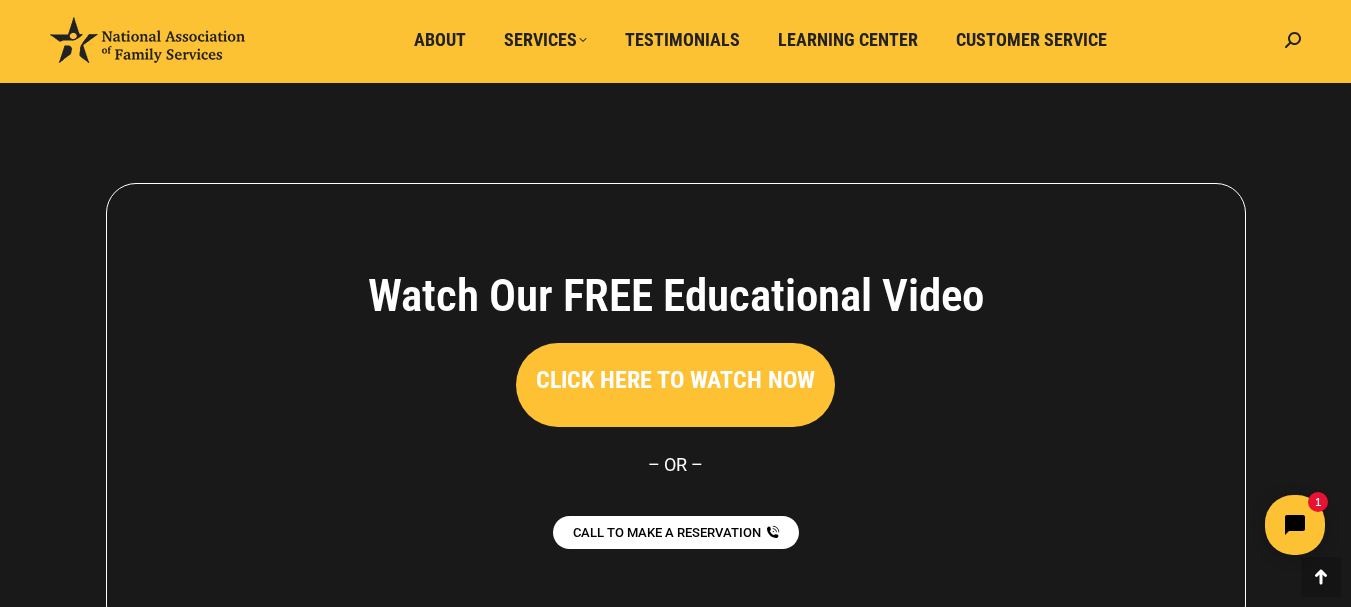 click on "CLICK HERE TO WATCH NOW" at bounding box center [675, 380] 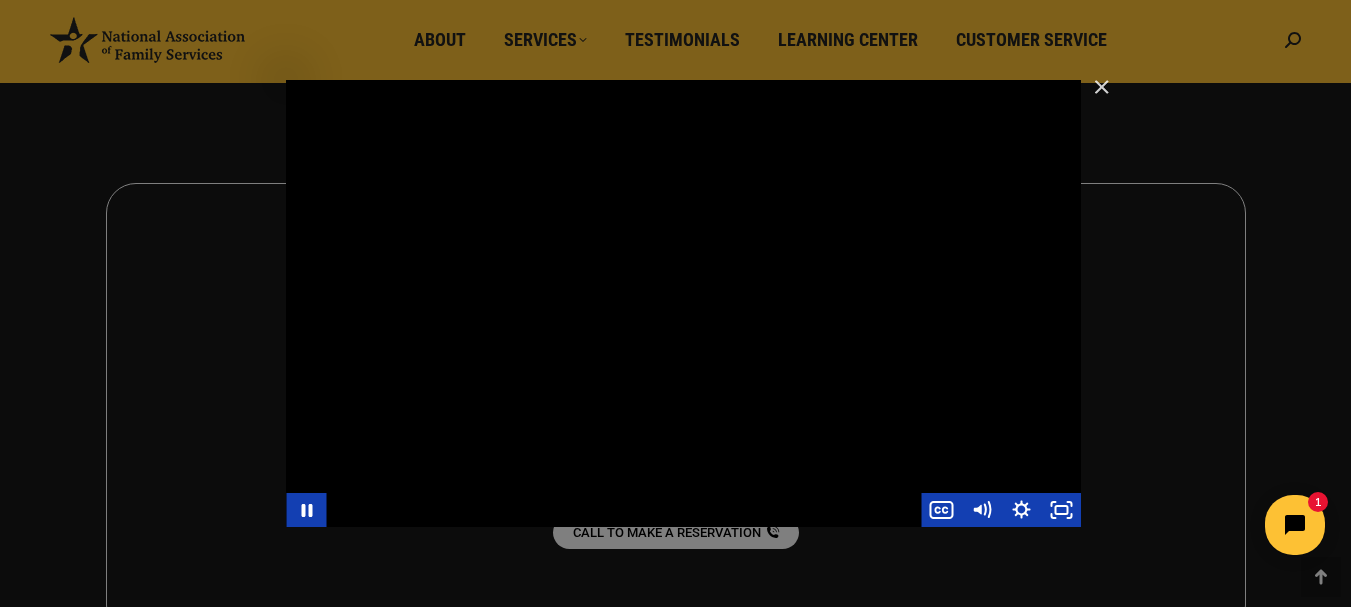 click at bounding box center [683, 303] 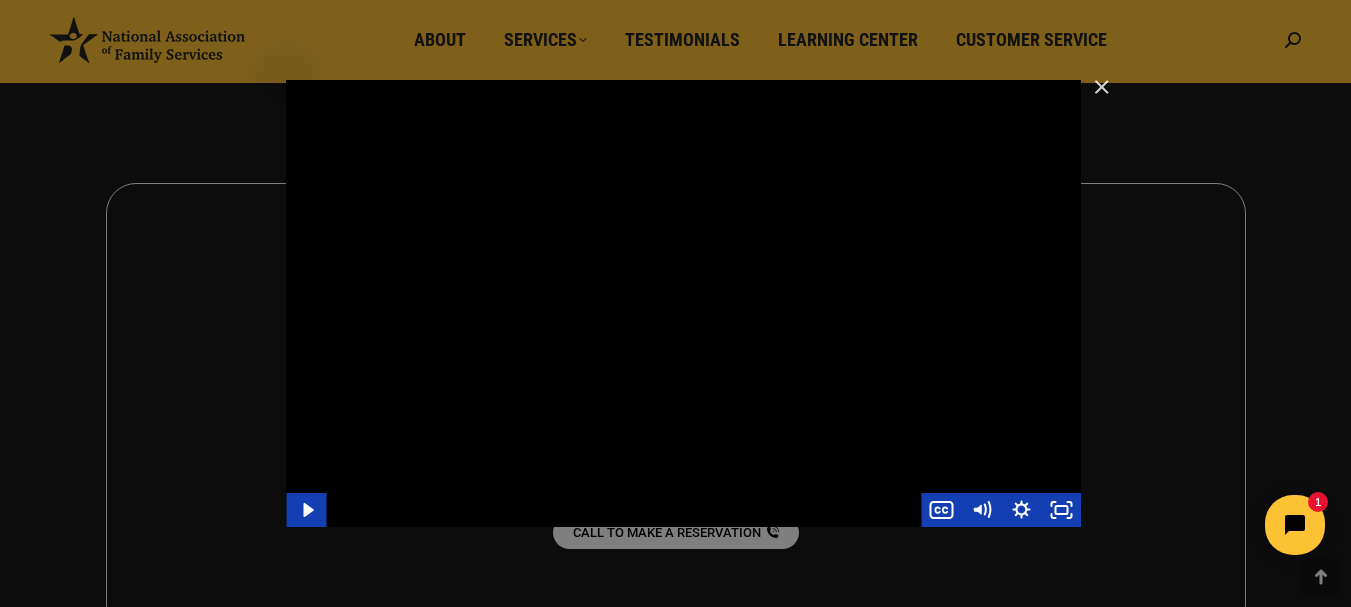 click at bounding box center (683, 303) 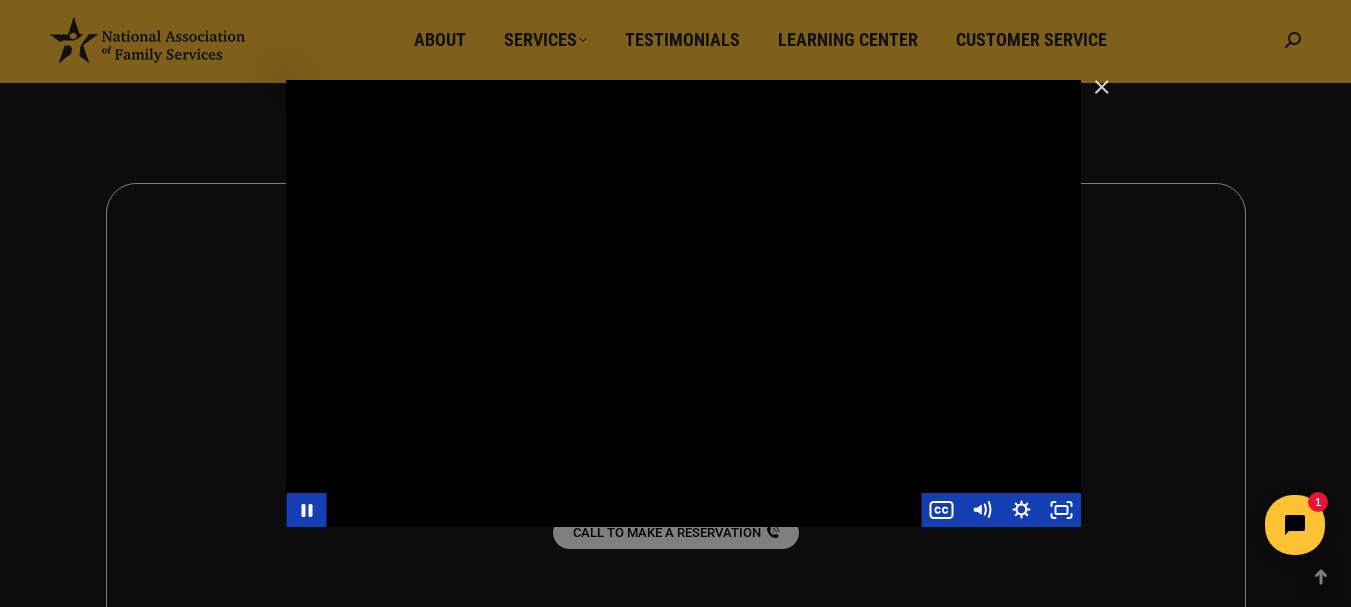 type 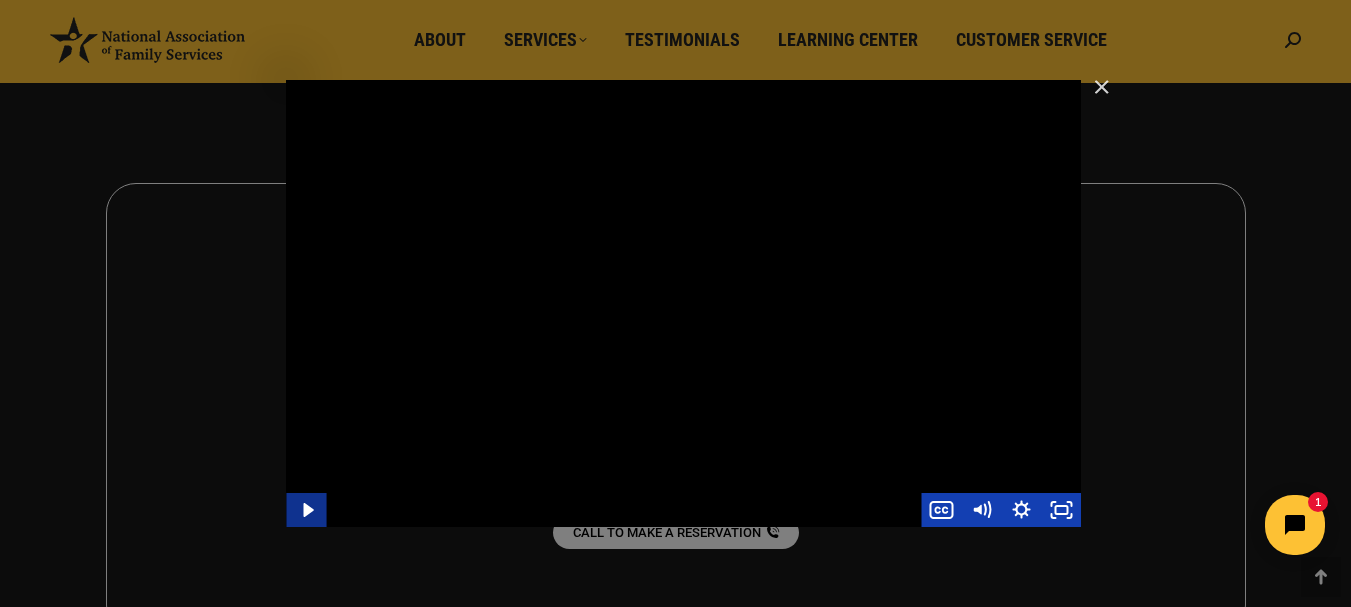 click 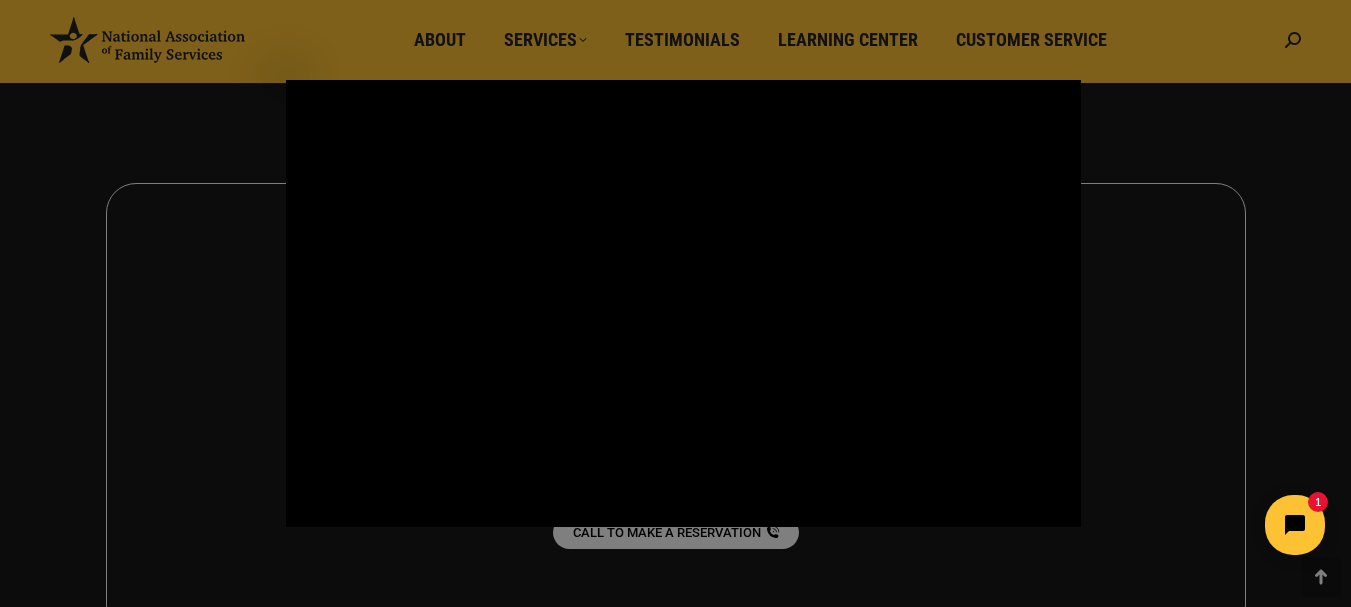 click at bounding box center (683, -1840) 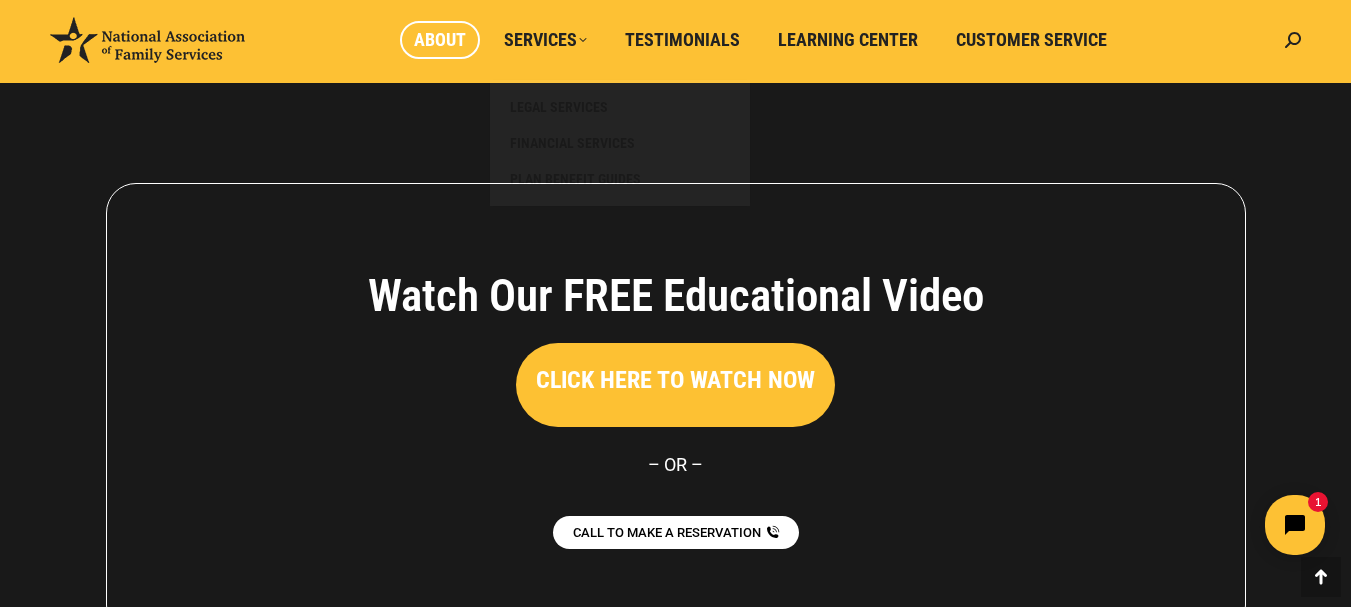 click on "About" at bounding box center [440, 40] 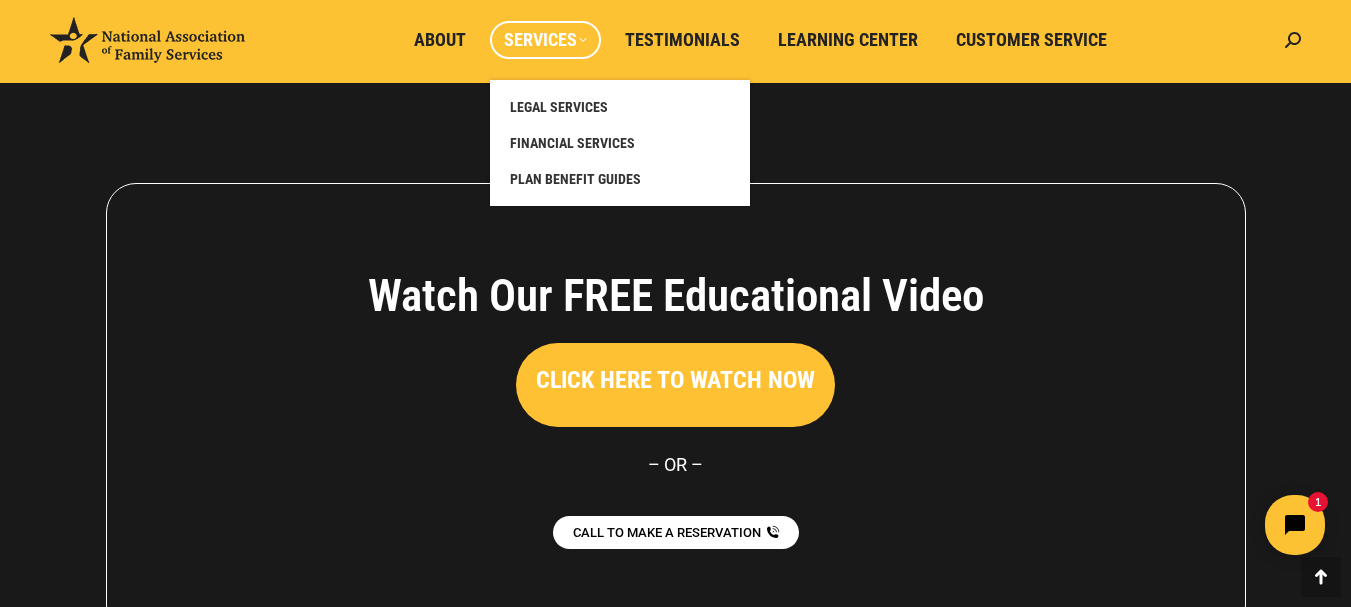 click on "Services" at bounding box center (545, 40) 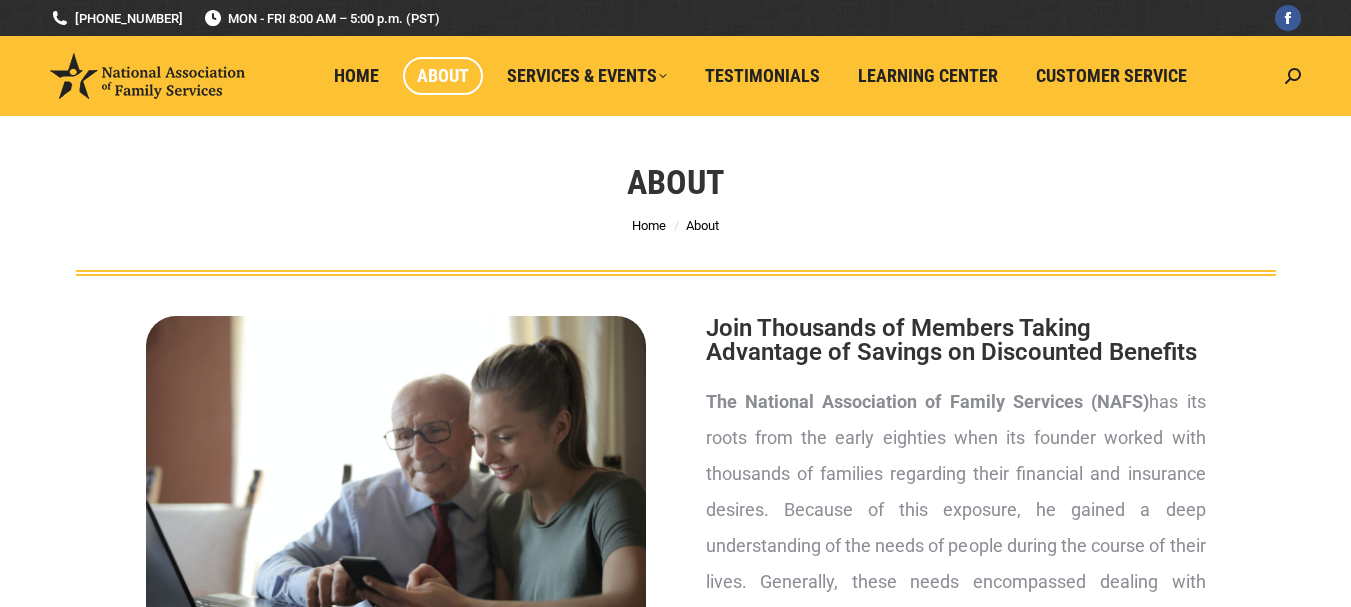 scroll, scrollTop: 0, scrollLeft: 0, axis: both 